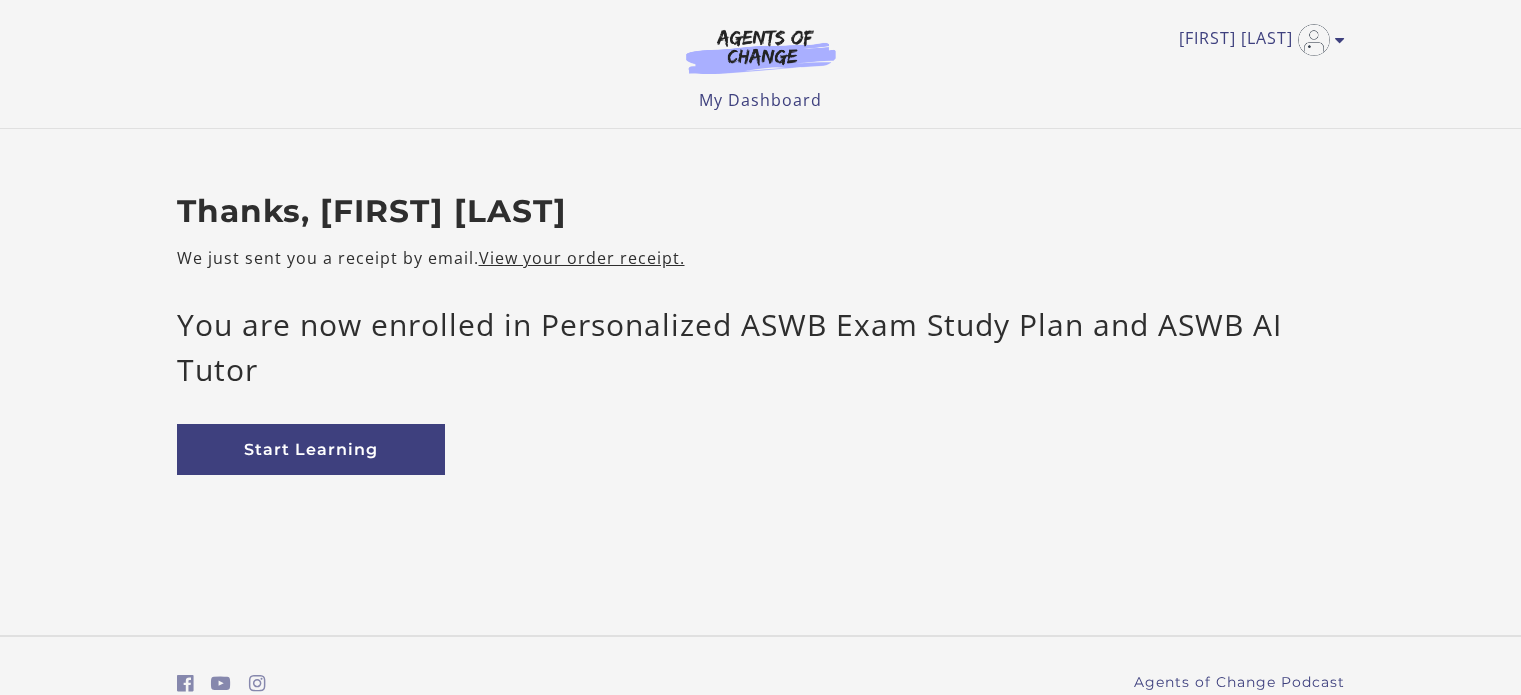 scroll, scrollTop: 0, scrollLeft: 0, axis: both 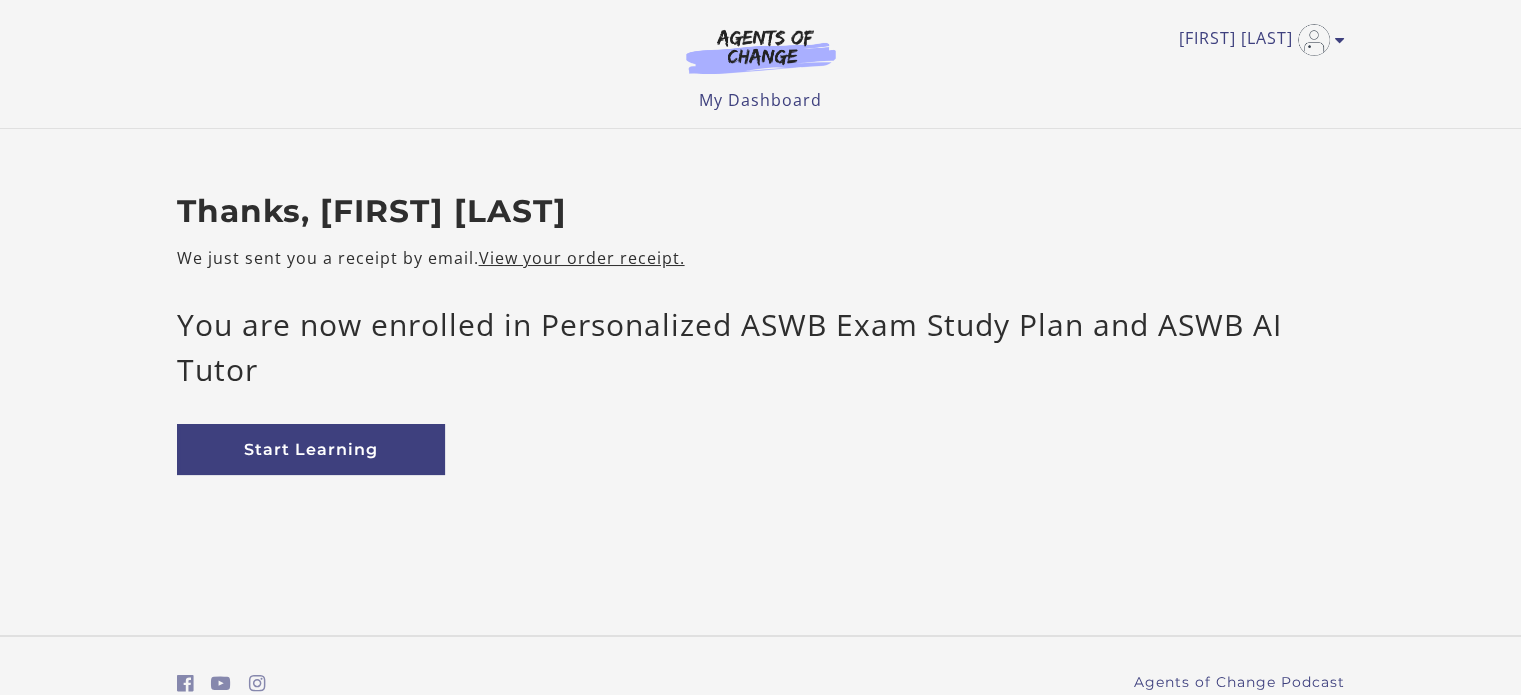click at bounding box center (0, 695) 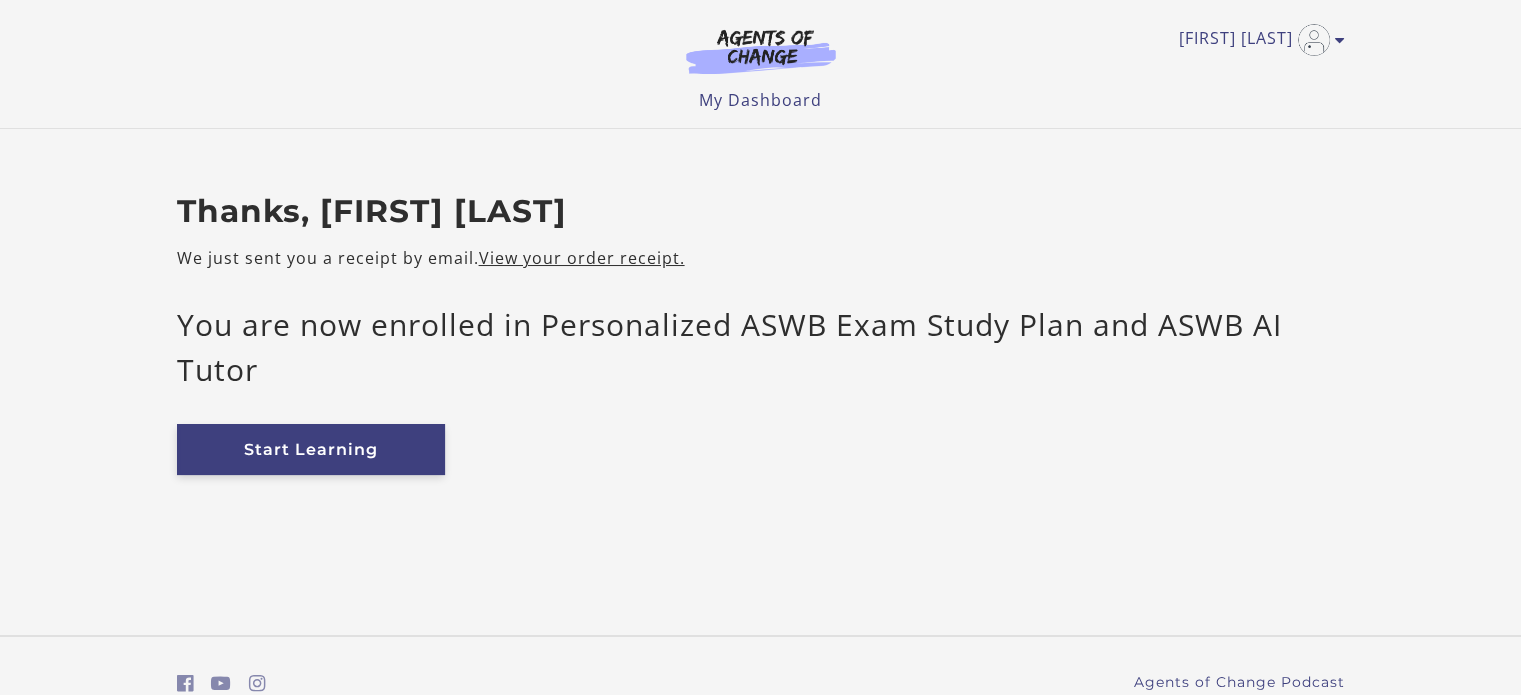 click on "Start Learning" at bounding box center [311, 449] 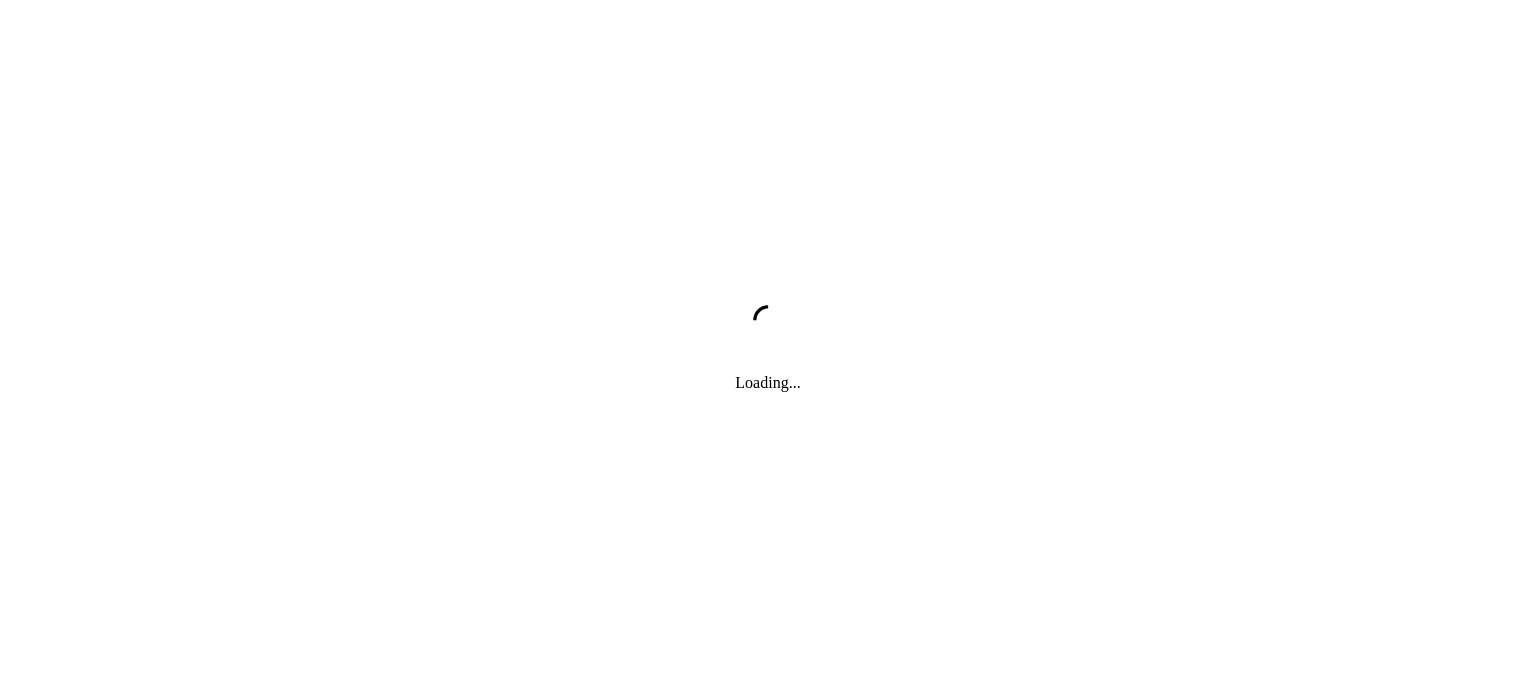 scroll, scrollTop: 0, scrollLeft: 0, axis: both 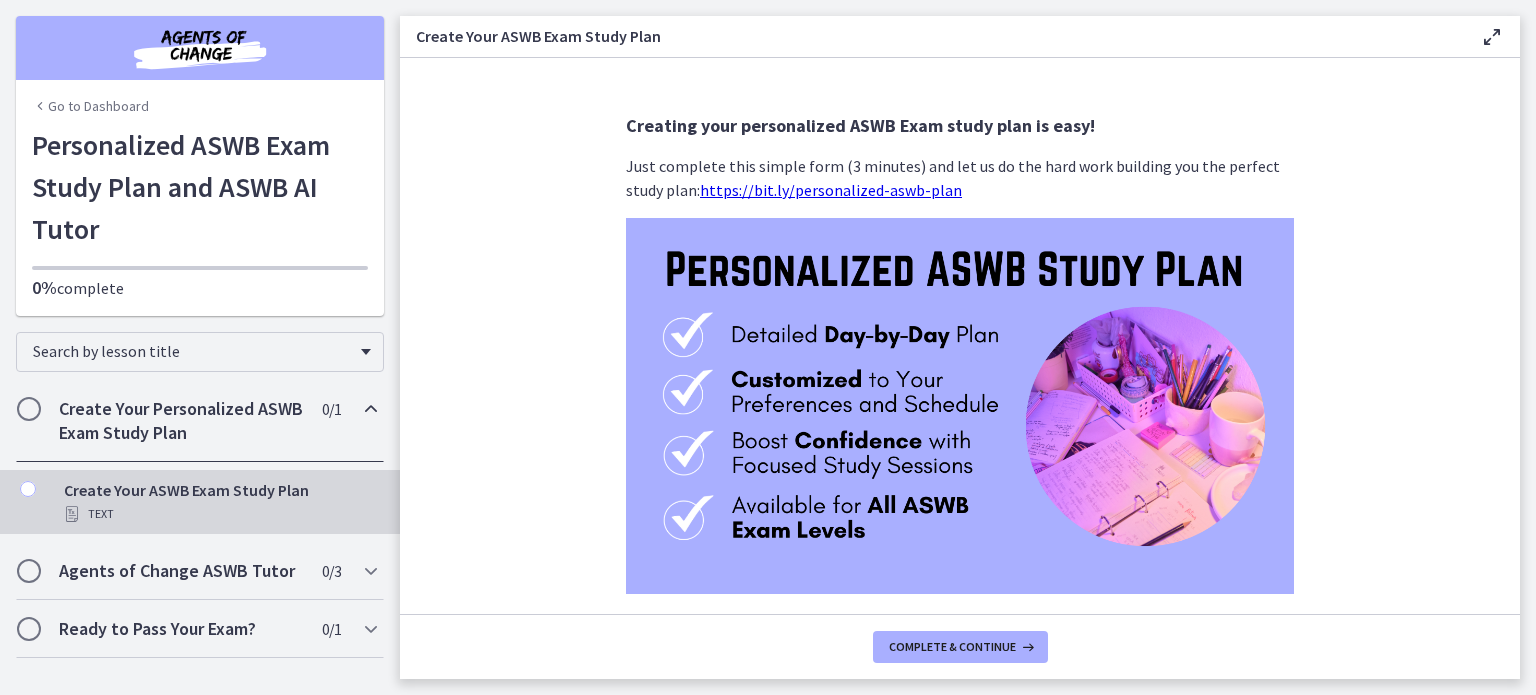 click at bounding box center [960, 406] 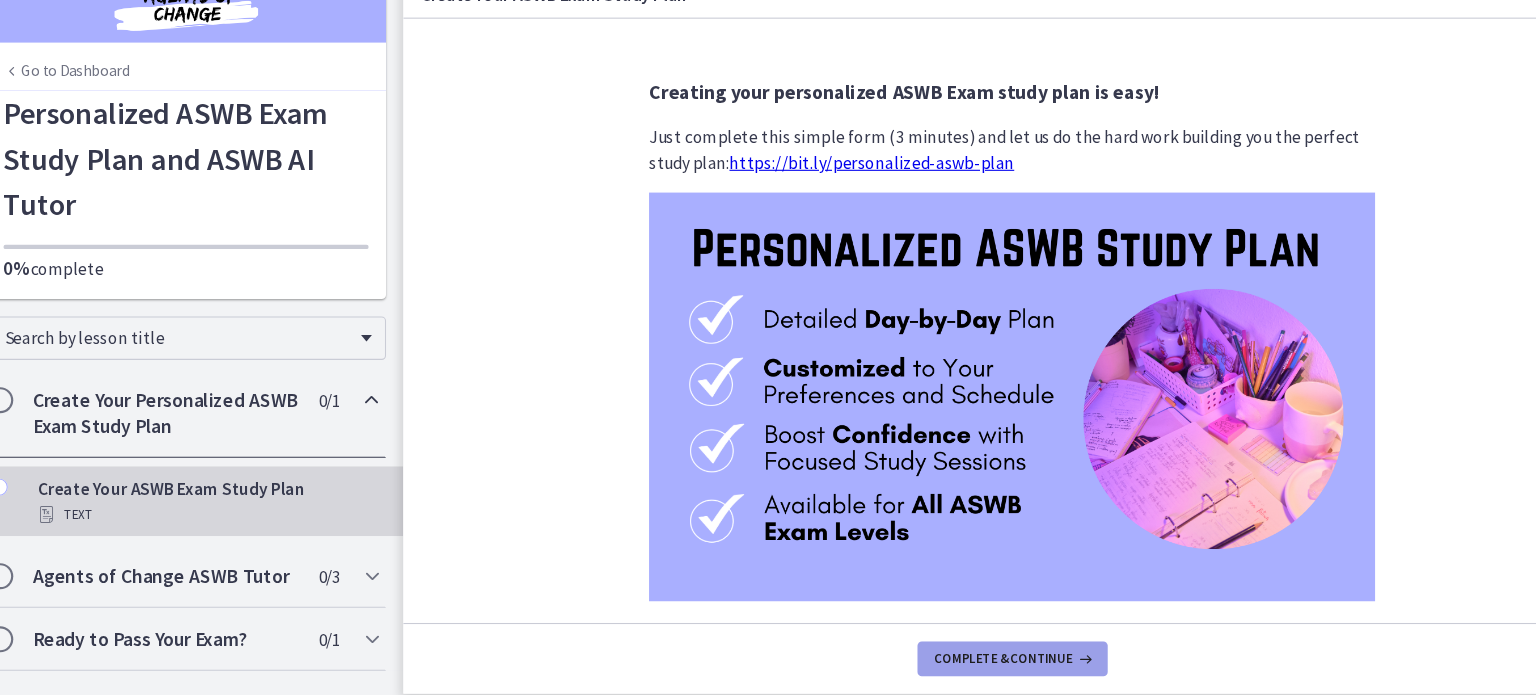 click on "Complete & continue" at bounding box center (952, 647) 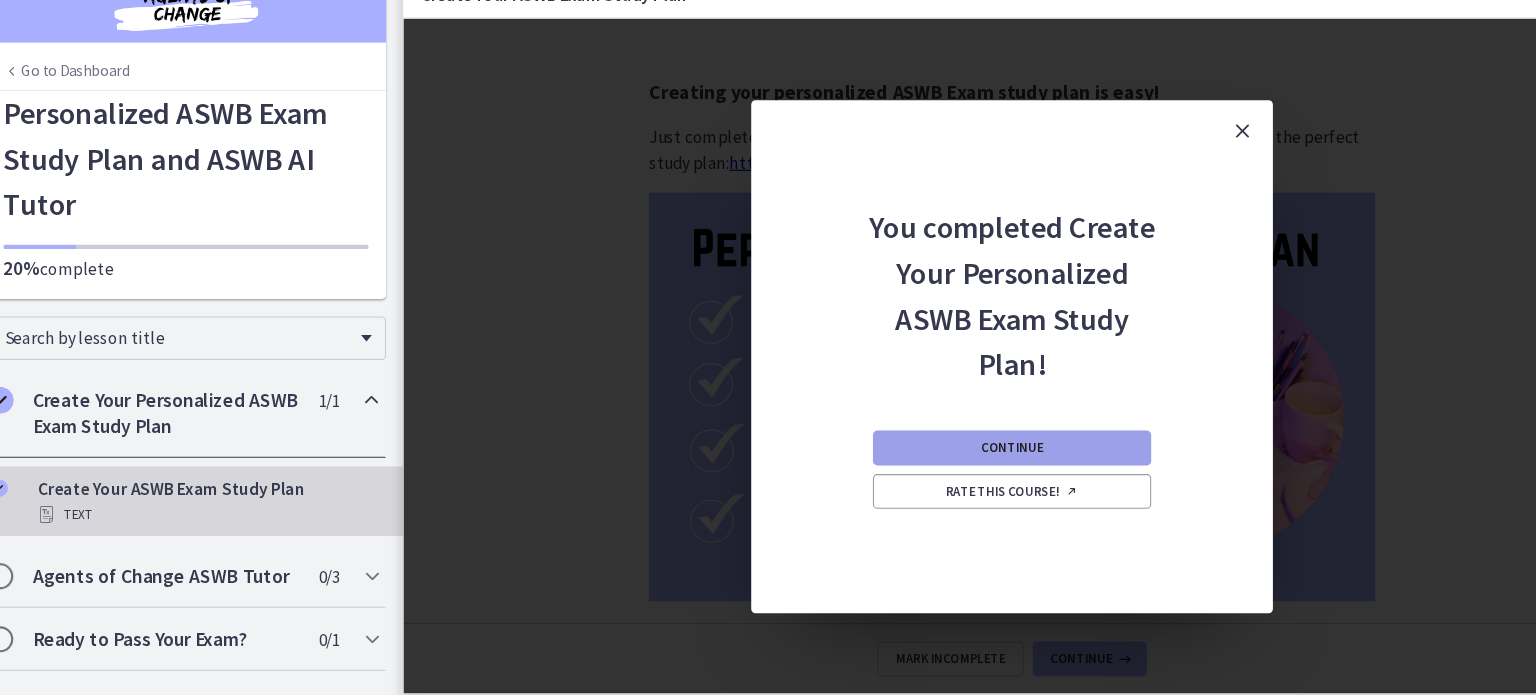 click on "Continue" at bounding box center (960, 453) 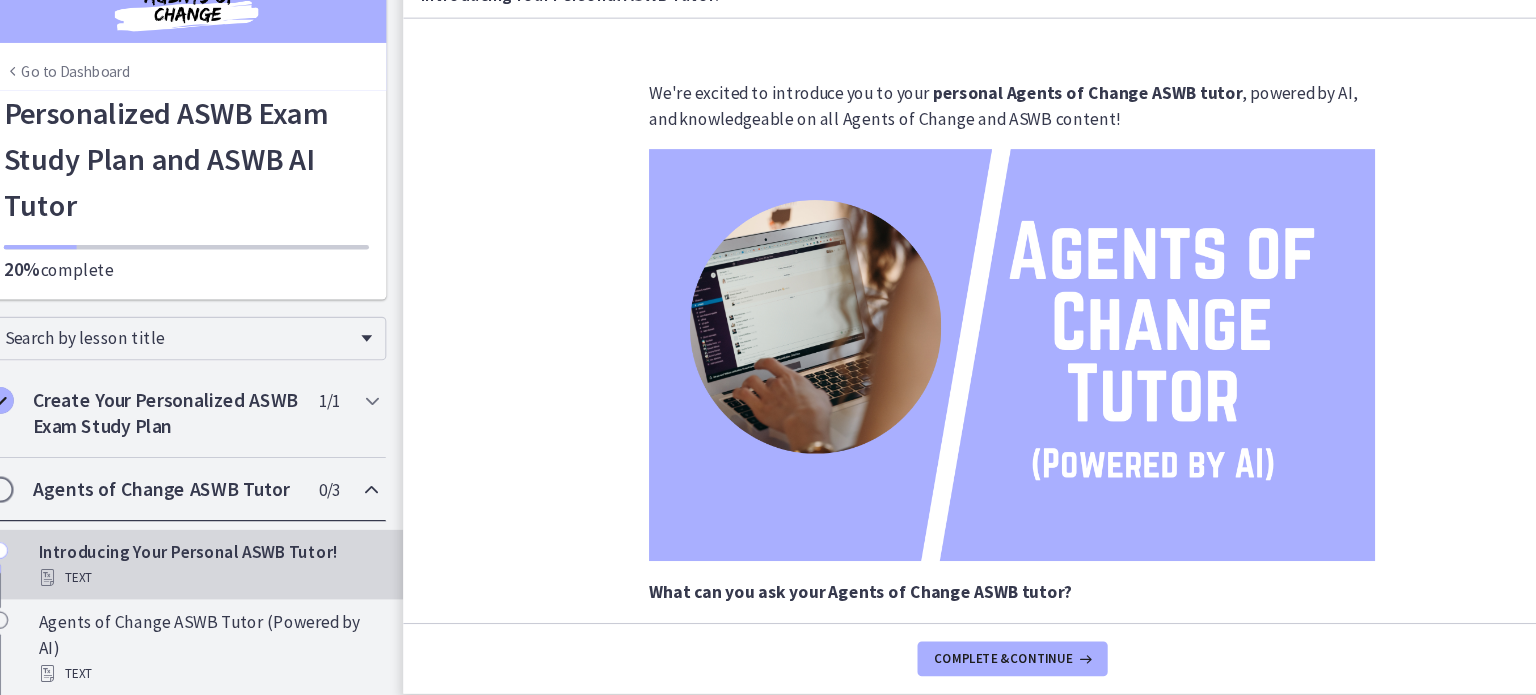 click on "Complete & continue" at bounding box center [960, 646] 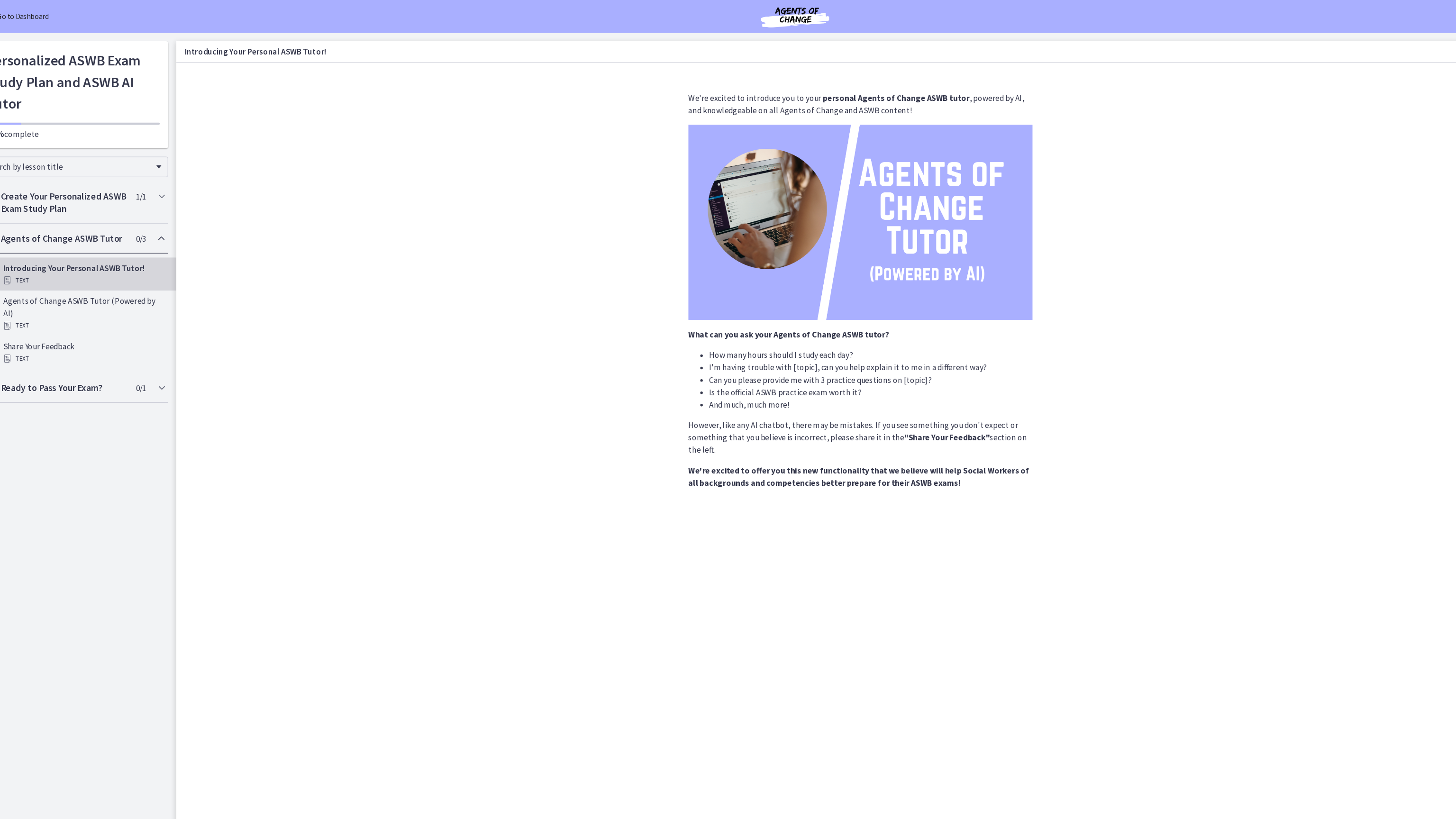 drag, startPoint x: 1218, startPoint y: 285, endPoint x: 1214, endPoint y: 280, distance: 6.403124 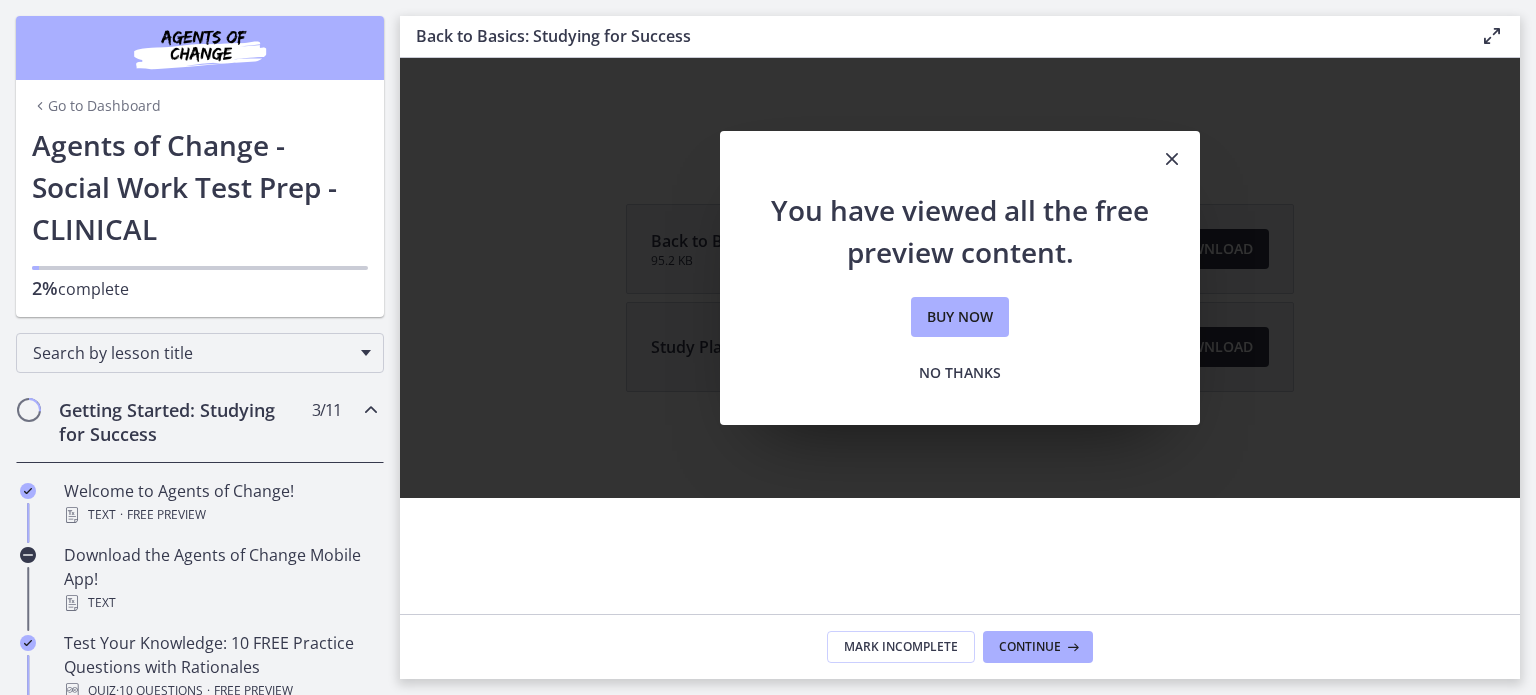 scroll, scrollTop: 0, scrollLeft: 0, axis: both 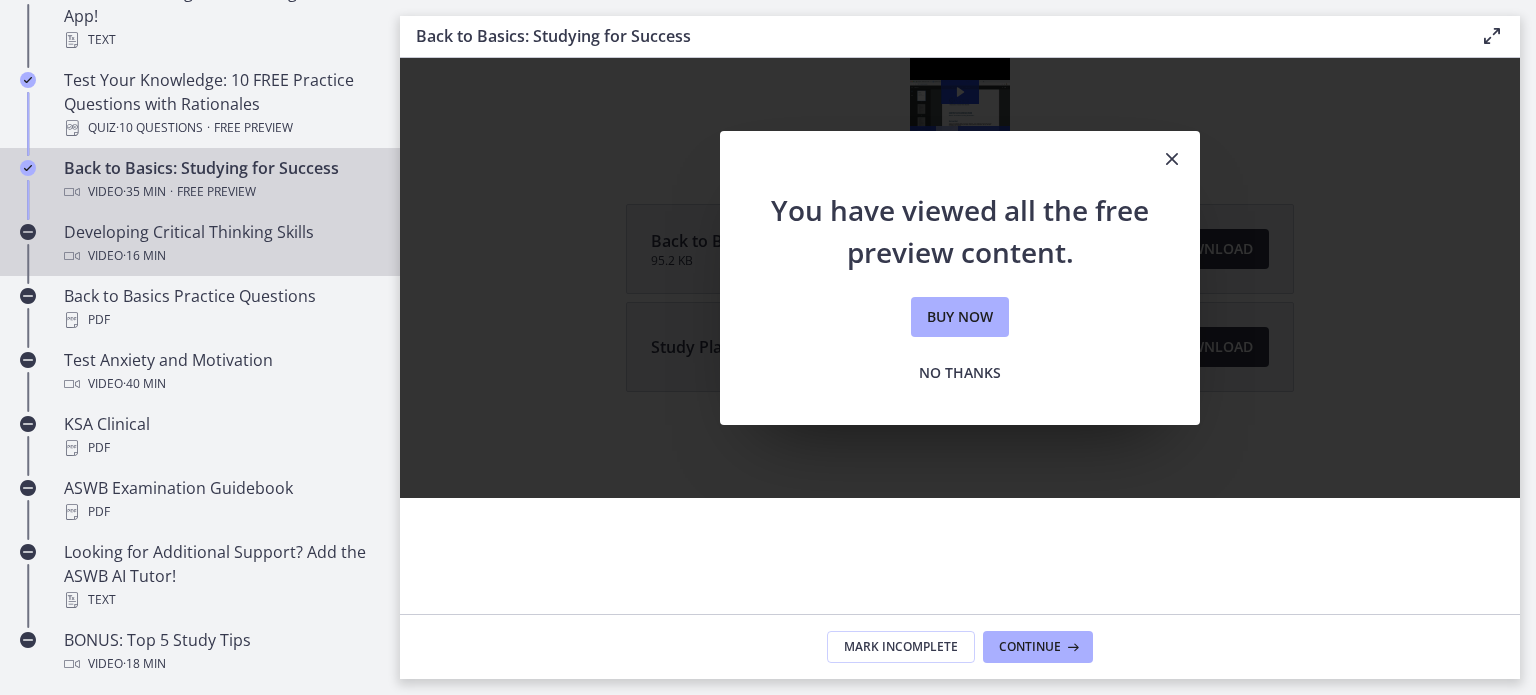click on "Video
·  16 min" at bounding box center (220, 256) 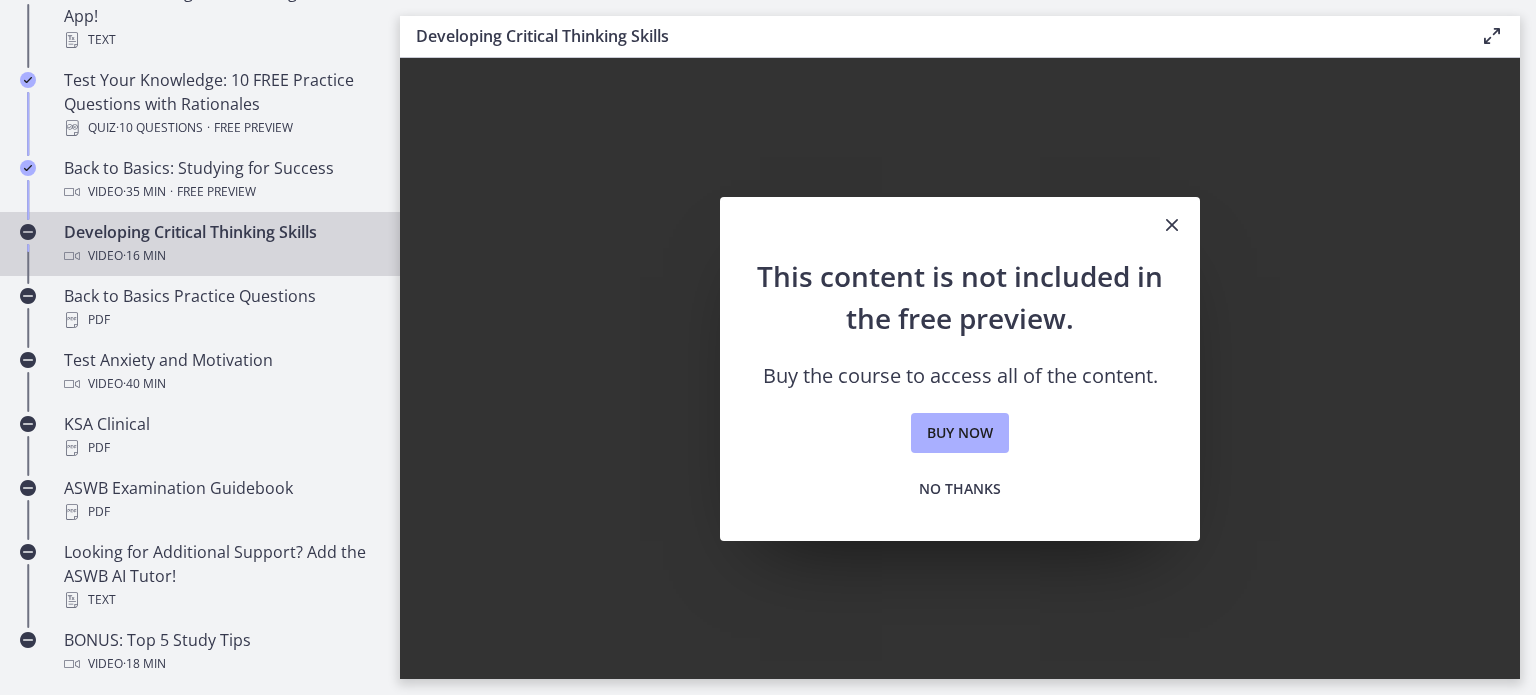 click at bounding box center (1172, 225) 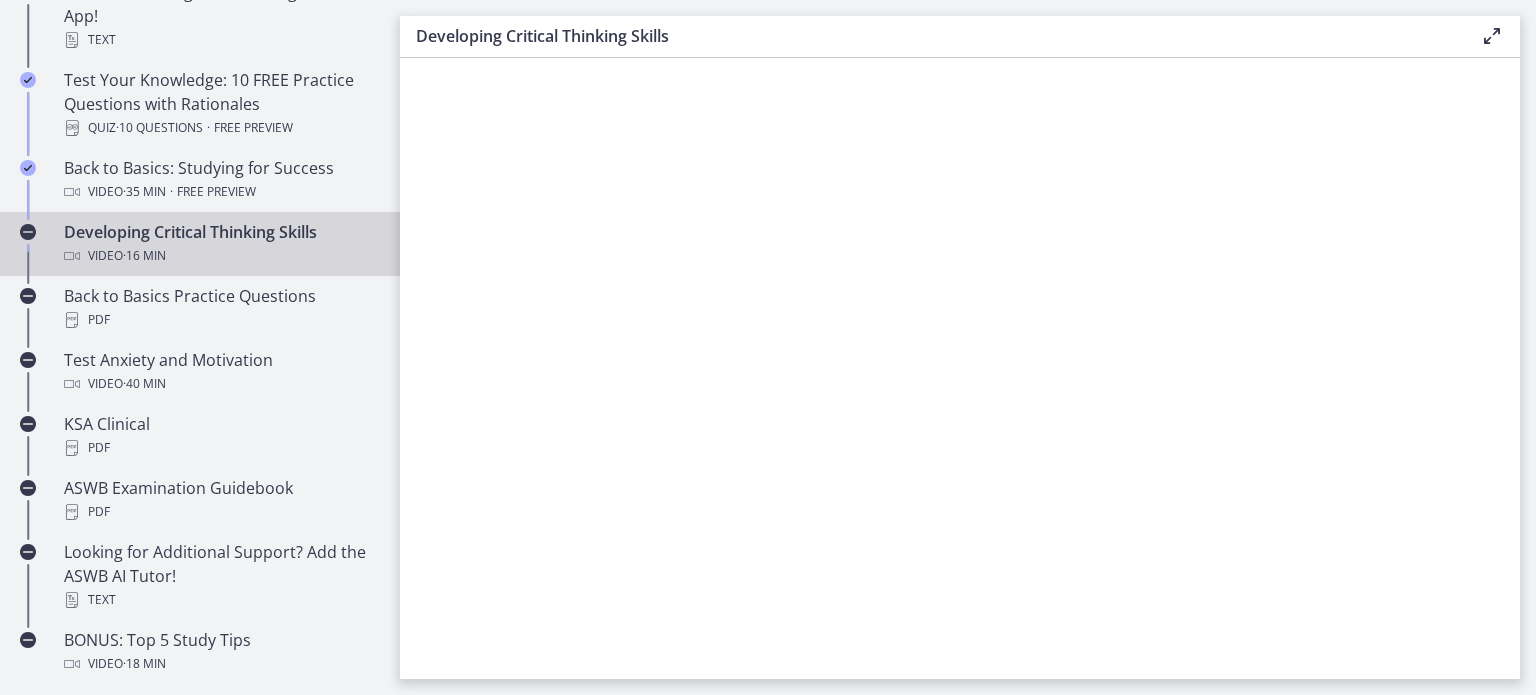 click on "Developing Critical Thinking Skills
Video
·  16 min" at bounding box center [220, 244] 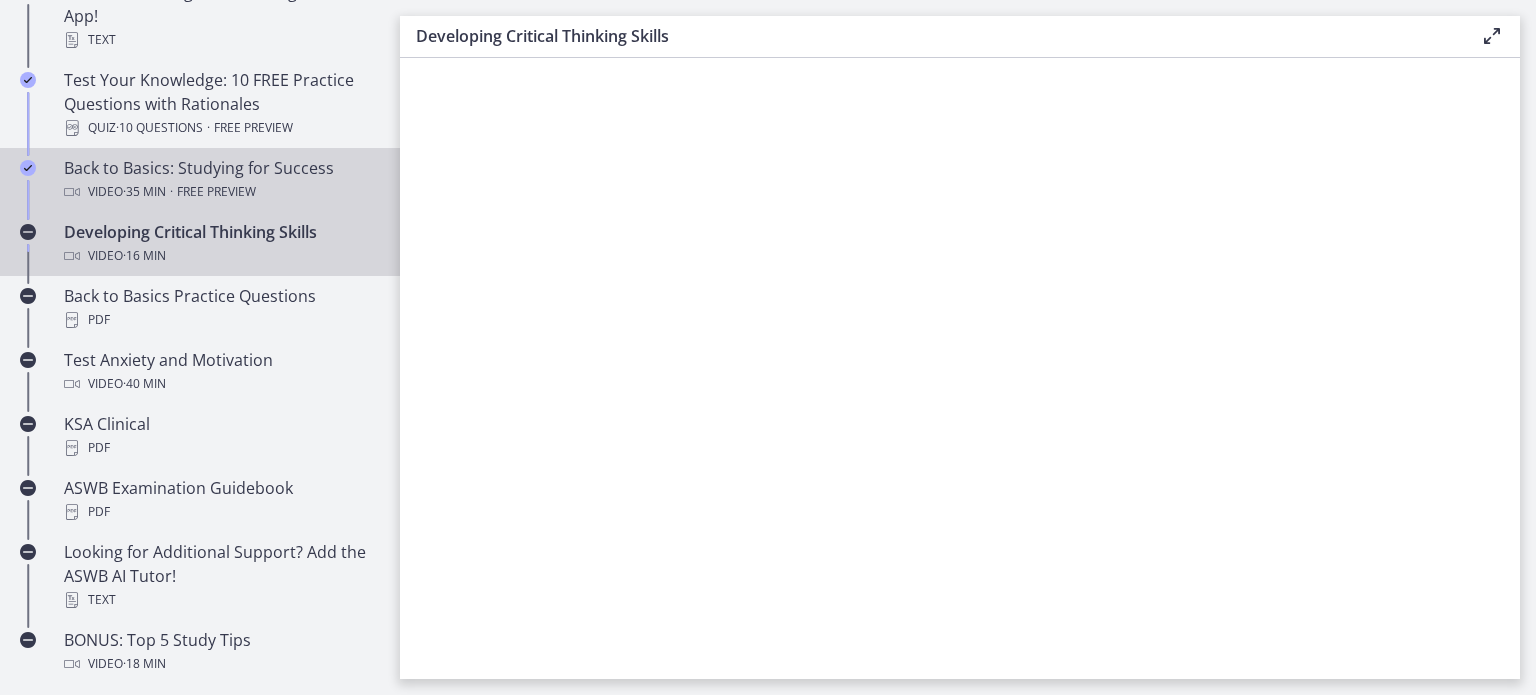 click on "Video
·  35 min
·
Free preview" at bounding box center [220, 192] 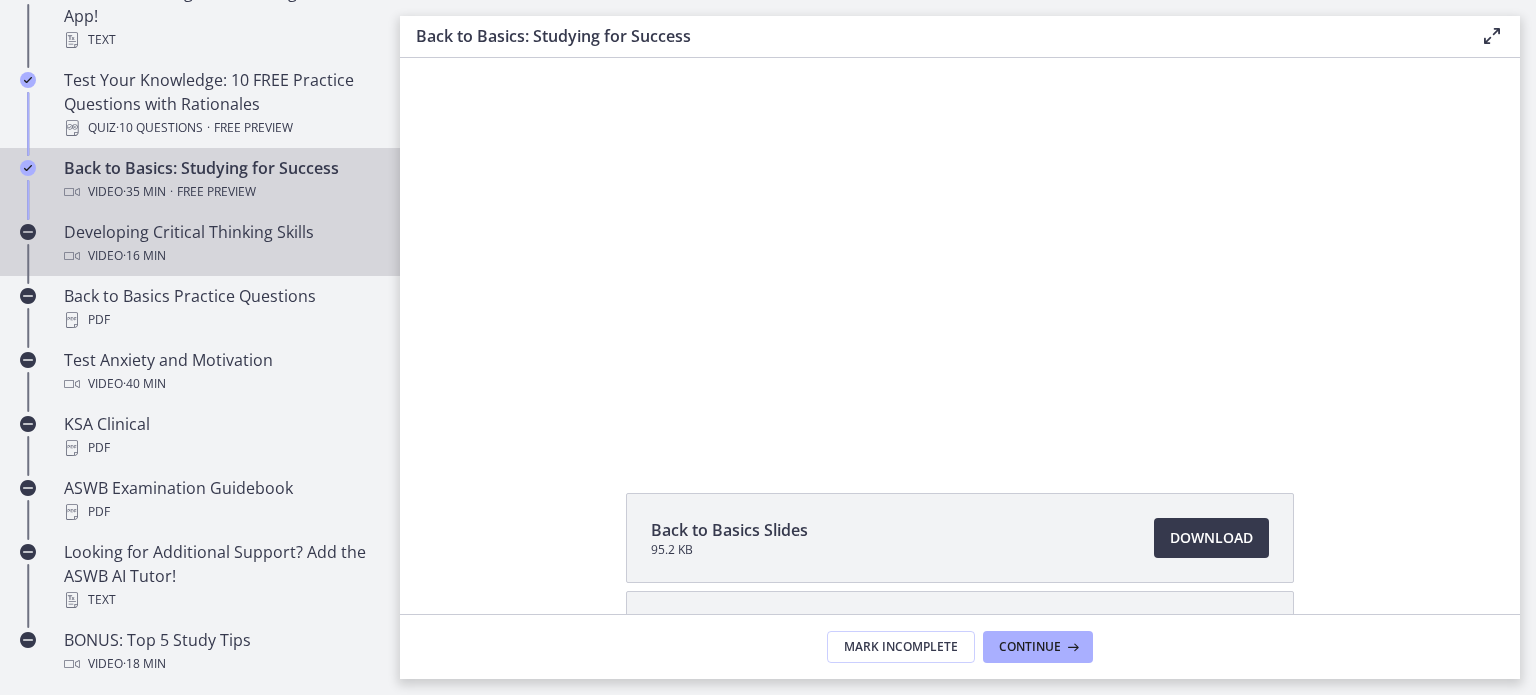 scroll, scrollTop: 0, scrollLeft: 0, axis: both 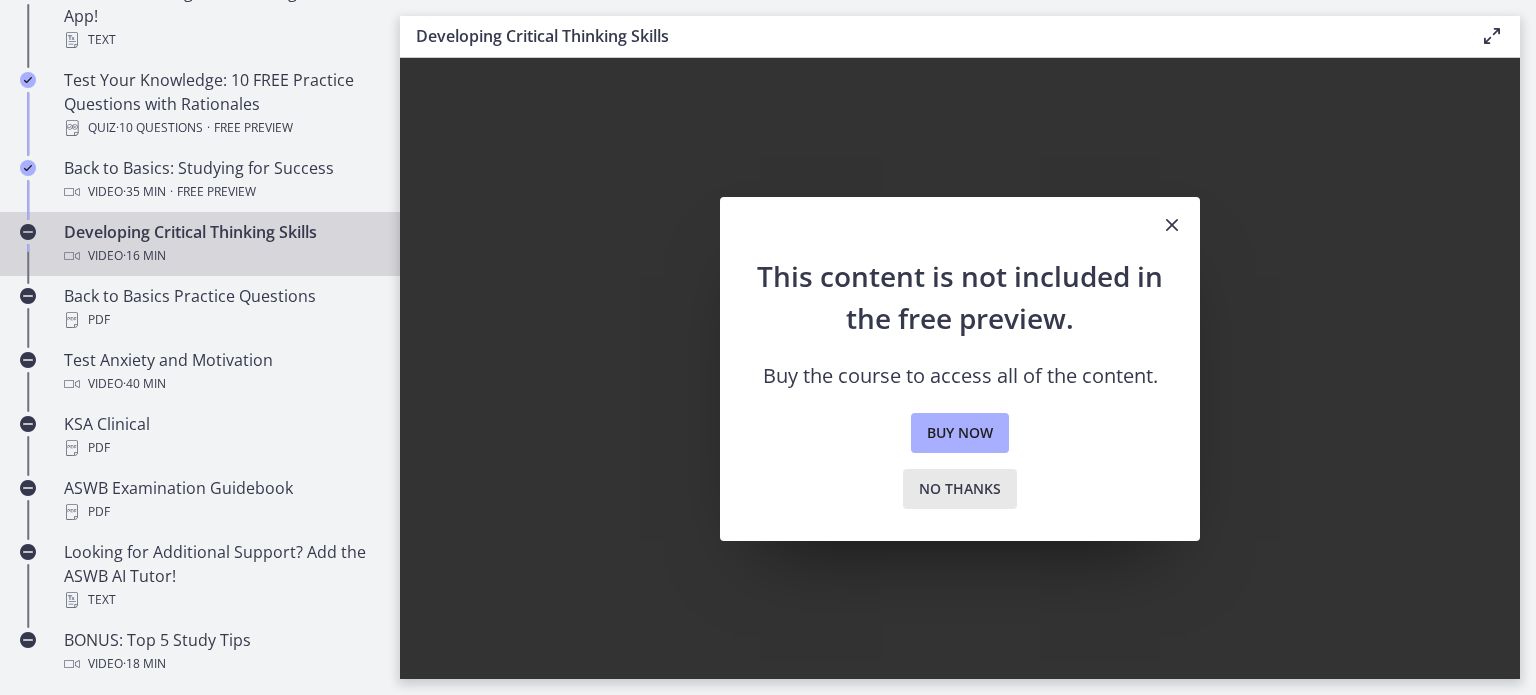 click on "No thanks" at bounding box center (960, 489) 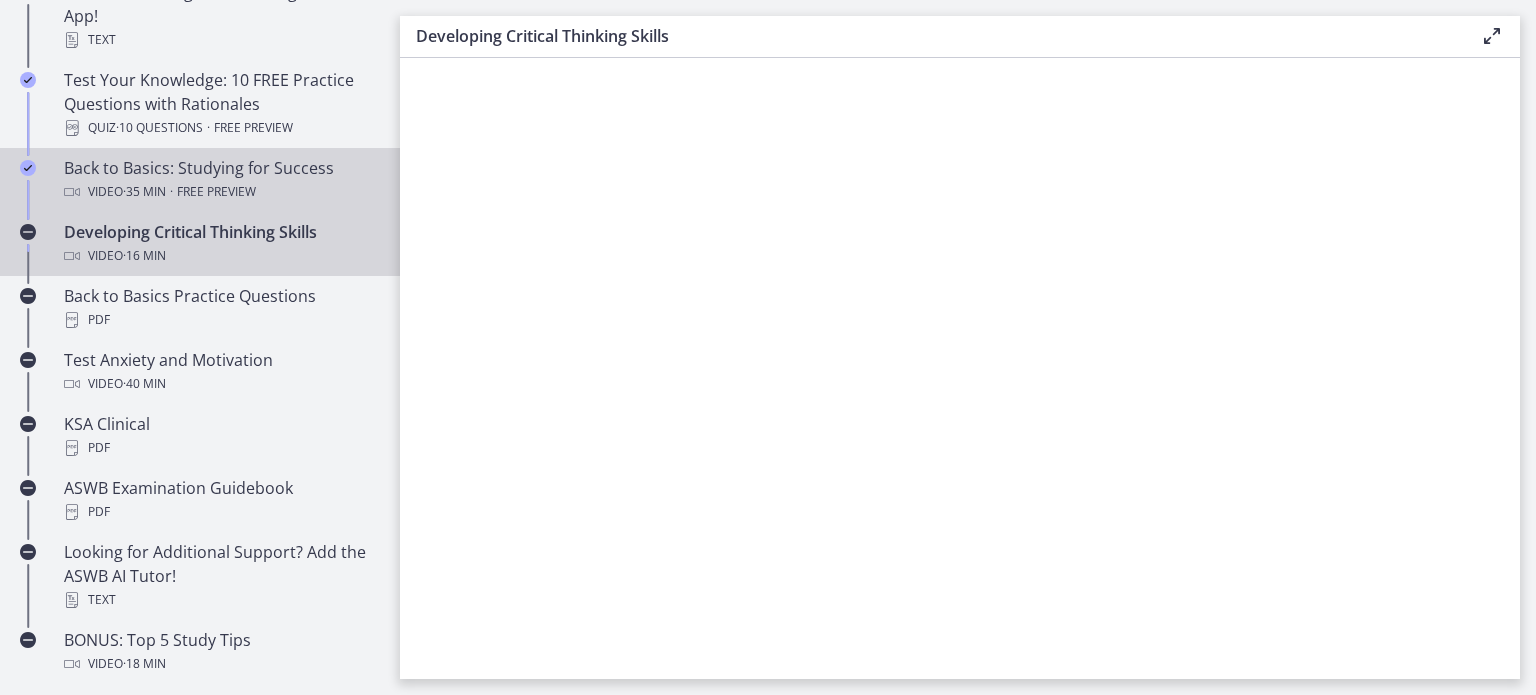 click on "Video
·  35 min
·
Free preview" at bounding box center (220, 192) 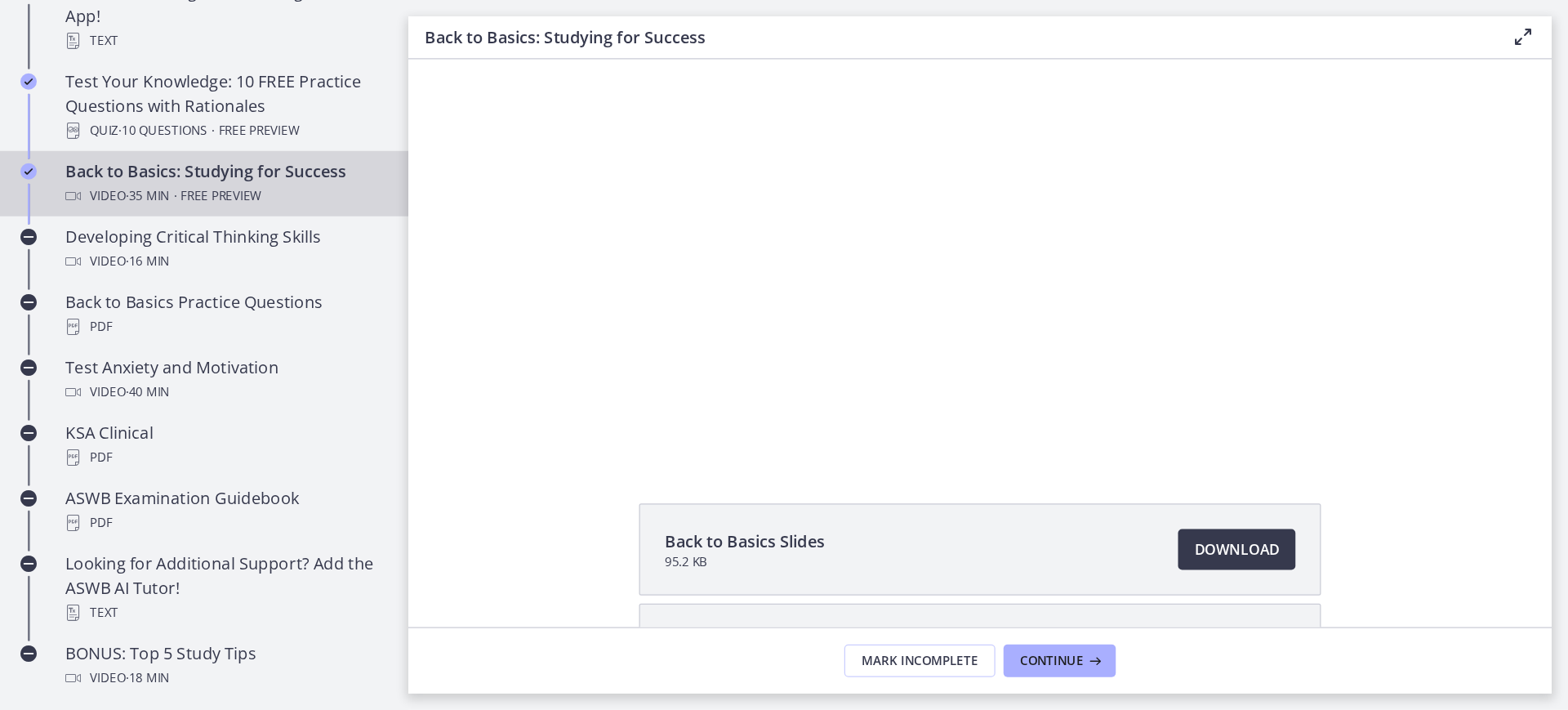 scroll, scrollTop: 0, scrollLeft: 0, axis: both 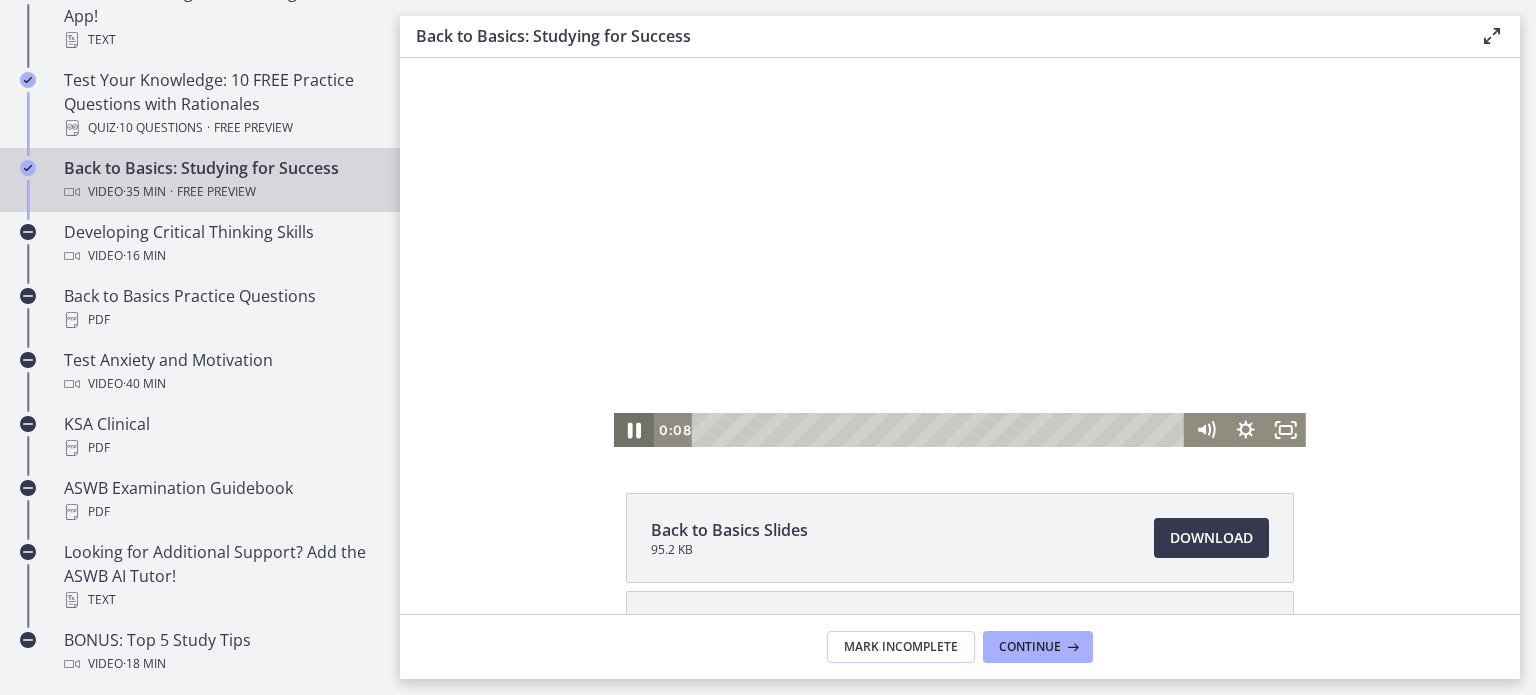 click 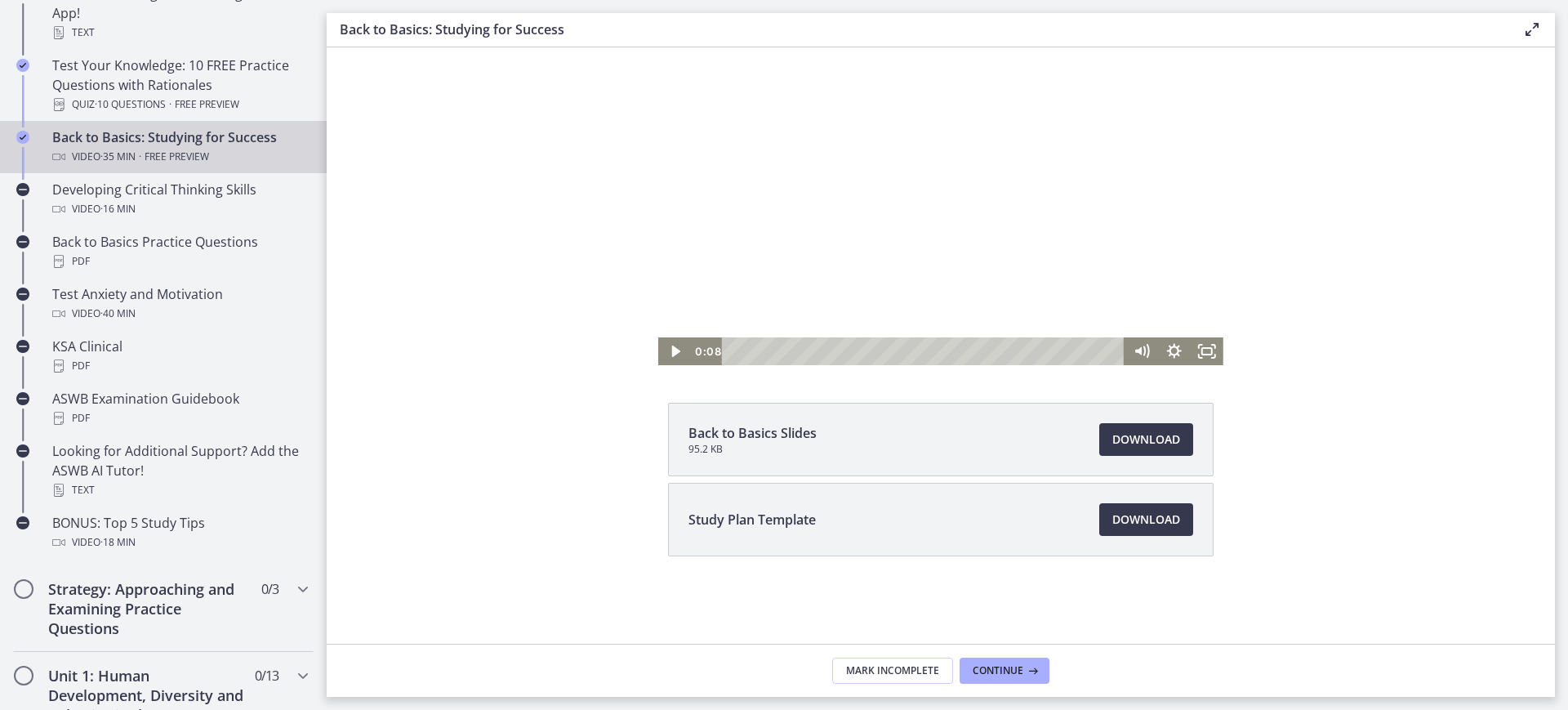 scroll, scrollTop: 460, scrollLeft: 0, axis: vertical 